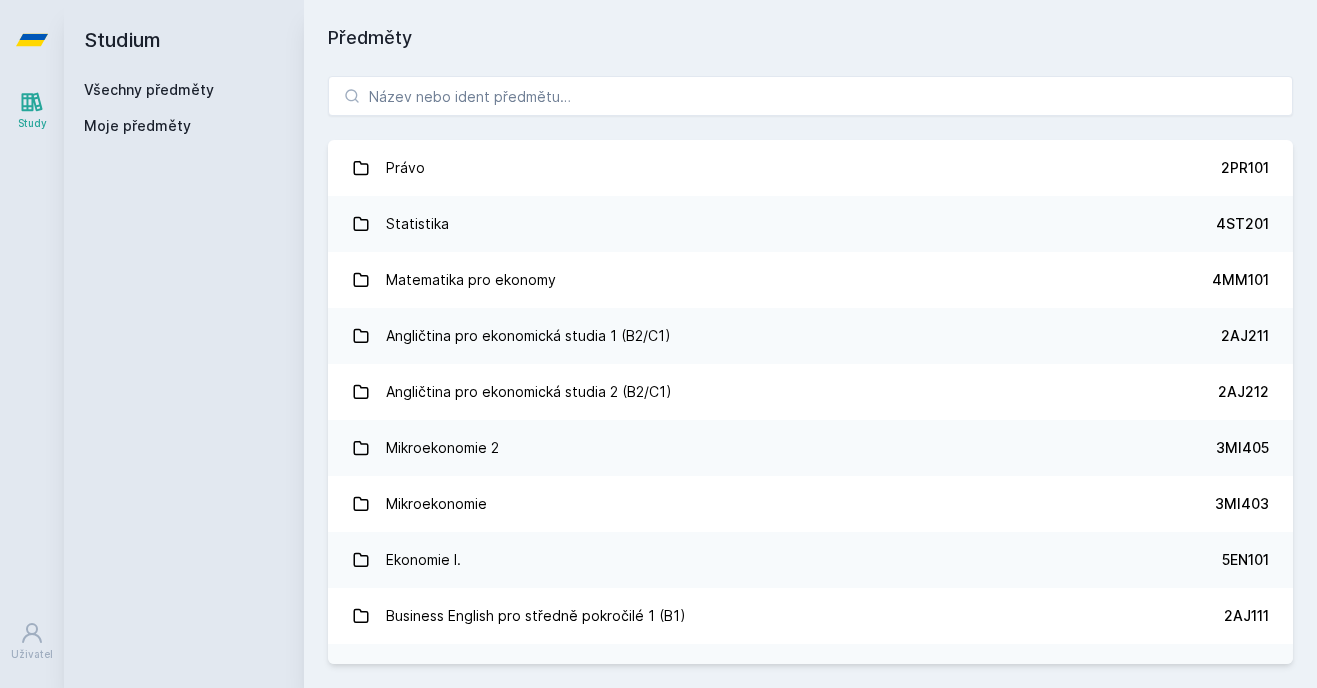 scroll, scrollTop: 0, scrollLeft: 0, axis: both 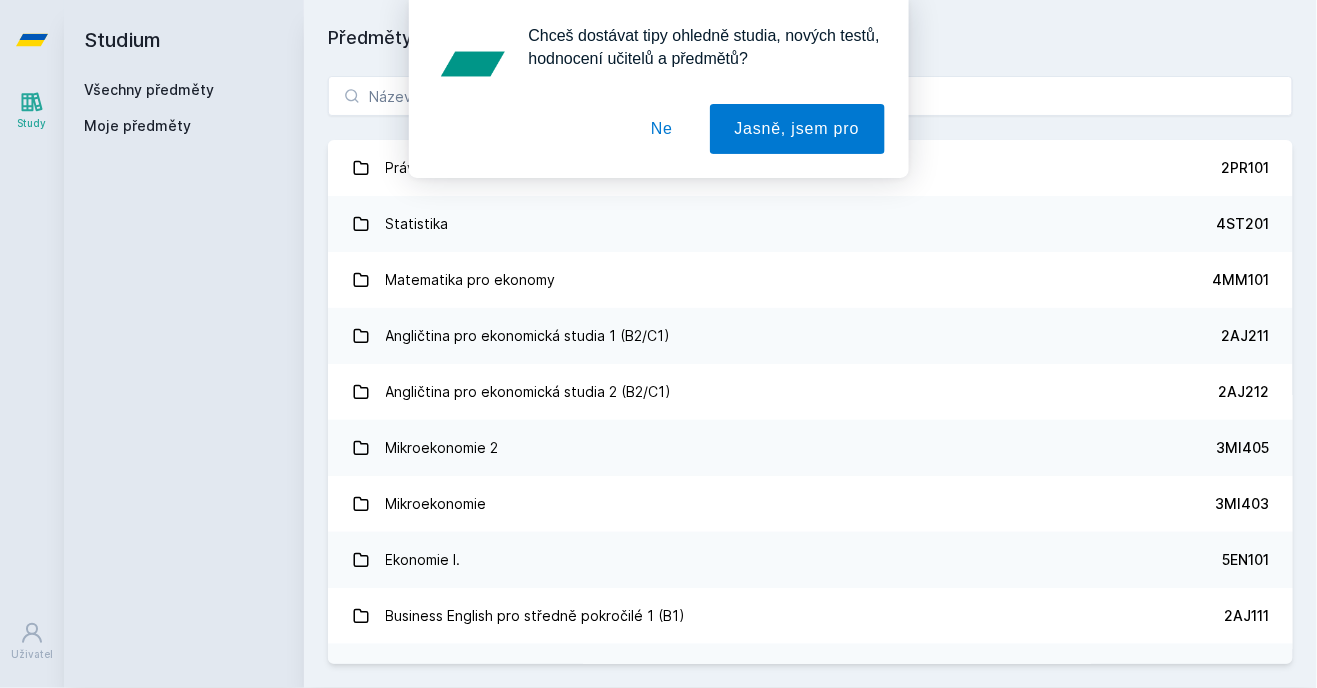 click on "Ne" at bounding box center (662, 129) 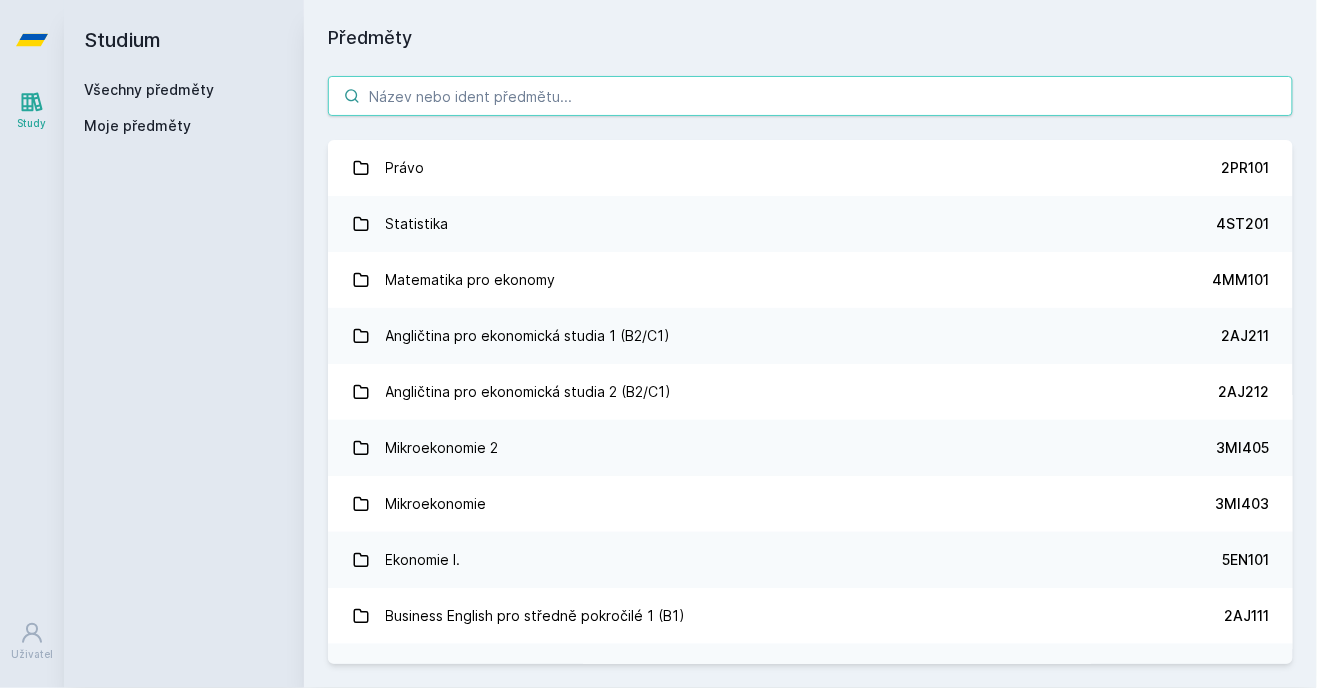 click at bounding box center (810, 96) 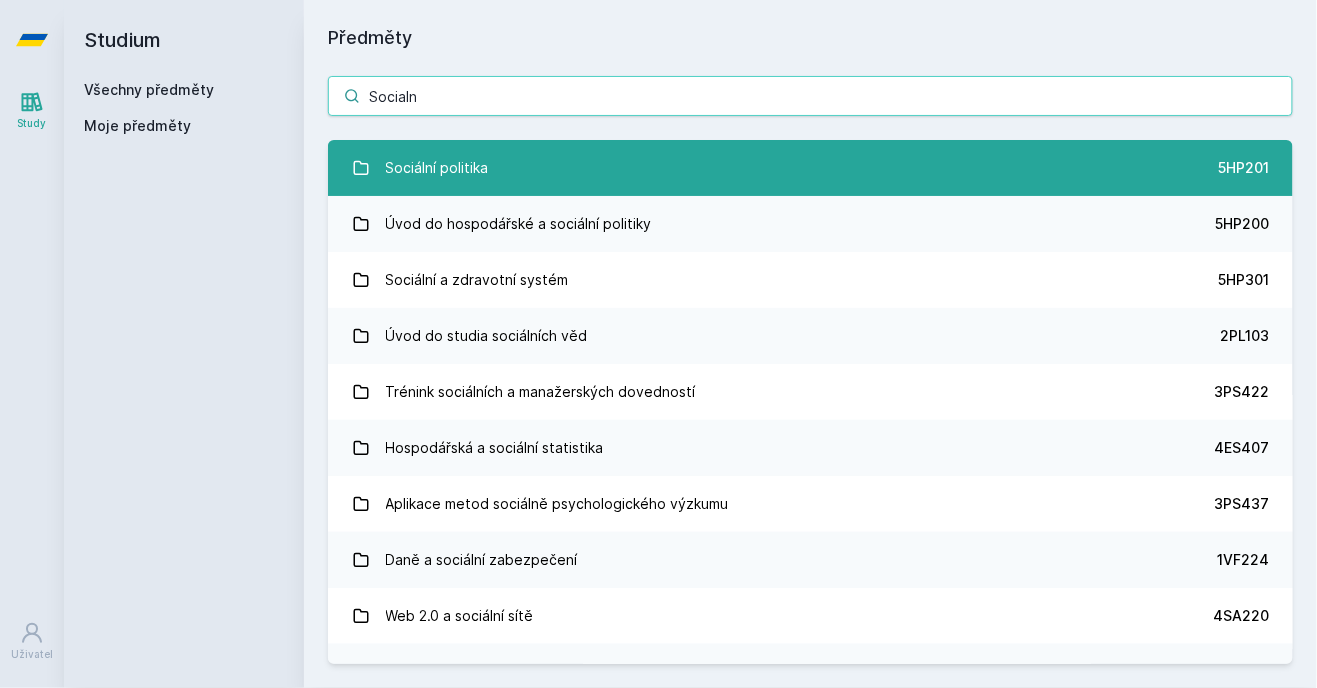type on "Socialn" 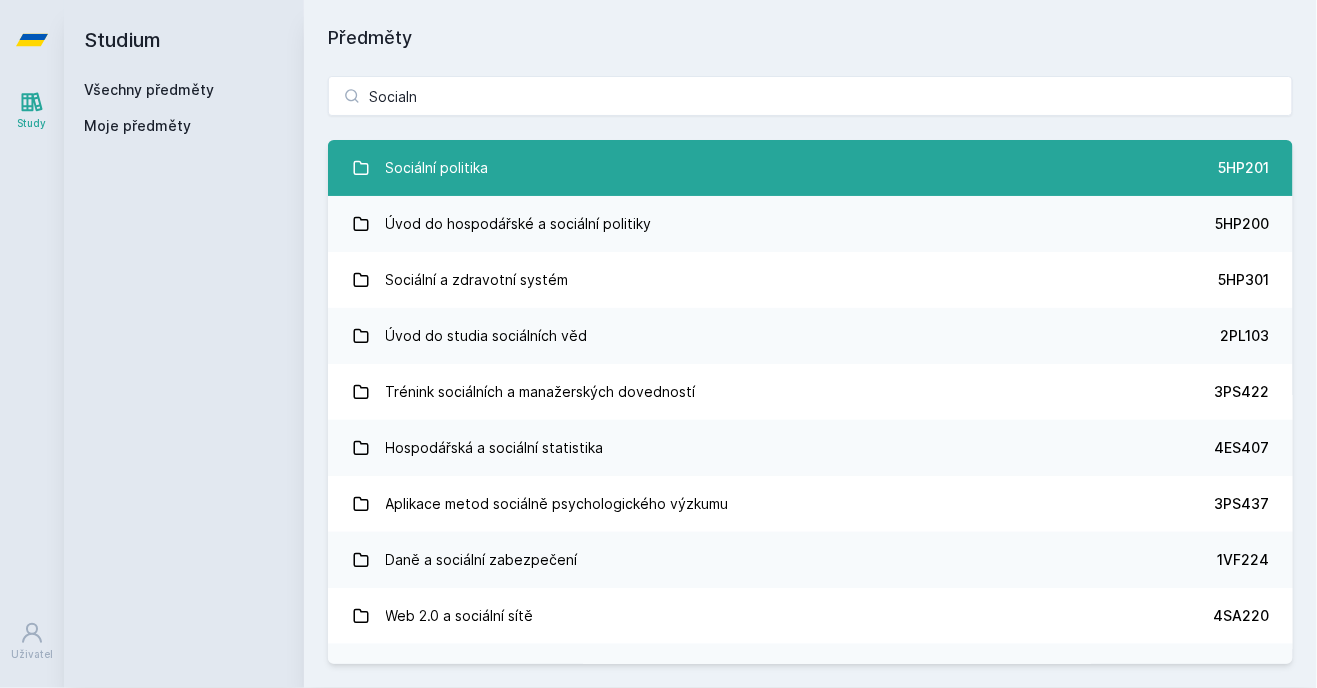 click on "Sociální politika   5HP201" at bounding box center [810, 168] 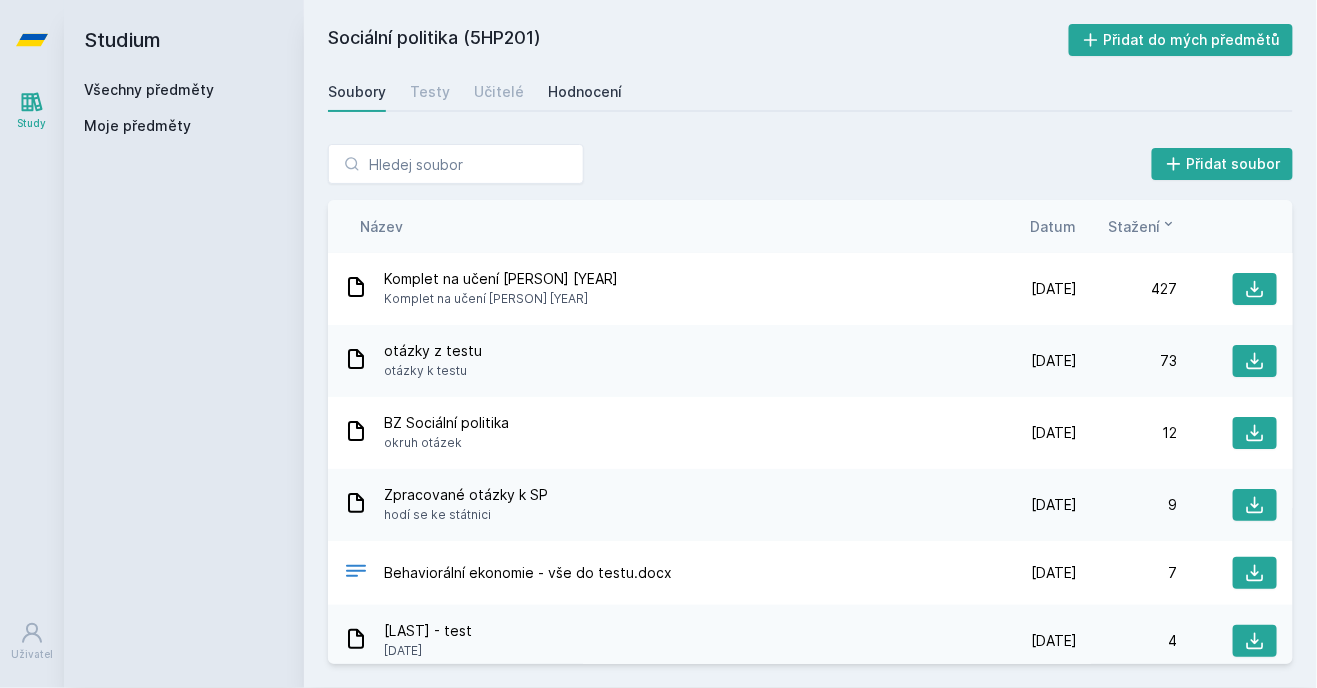 click on "Hodnocení" at bounding box center [585, 92] 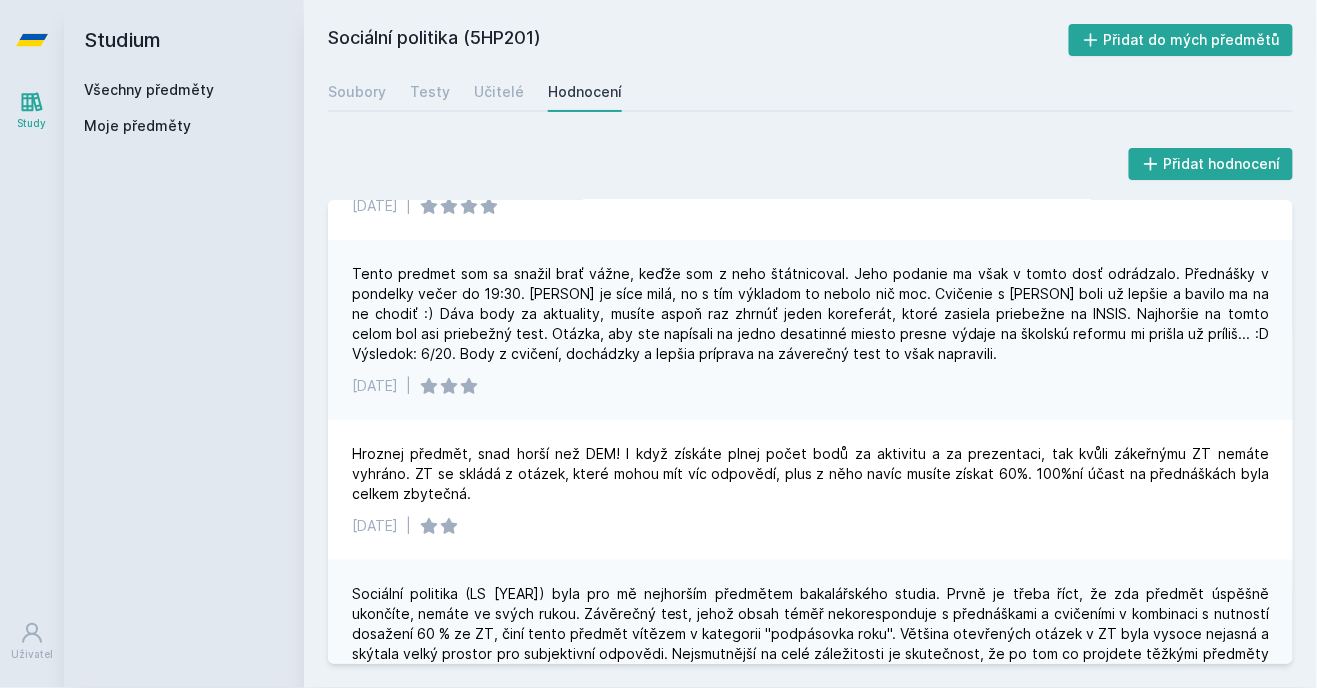scroll, scrollTop: 0, scrollLeft: 0, axis: both 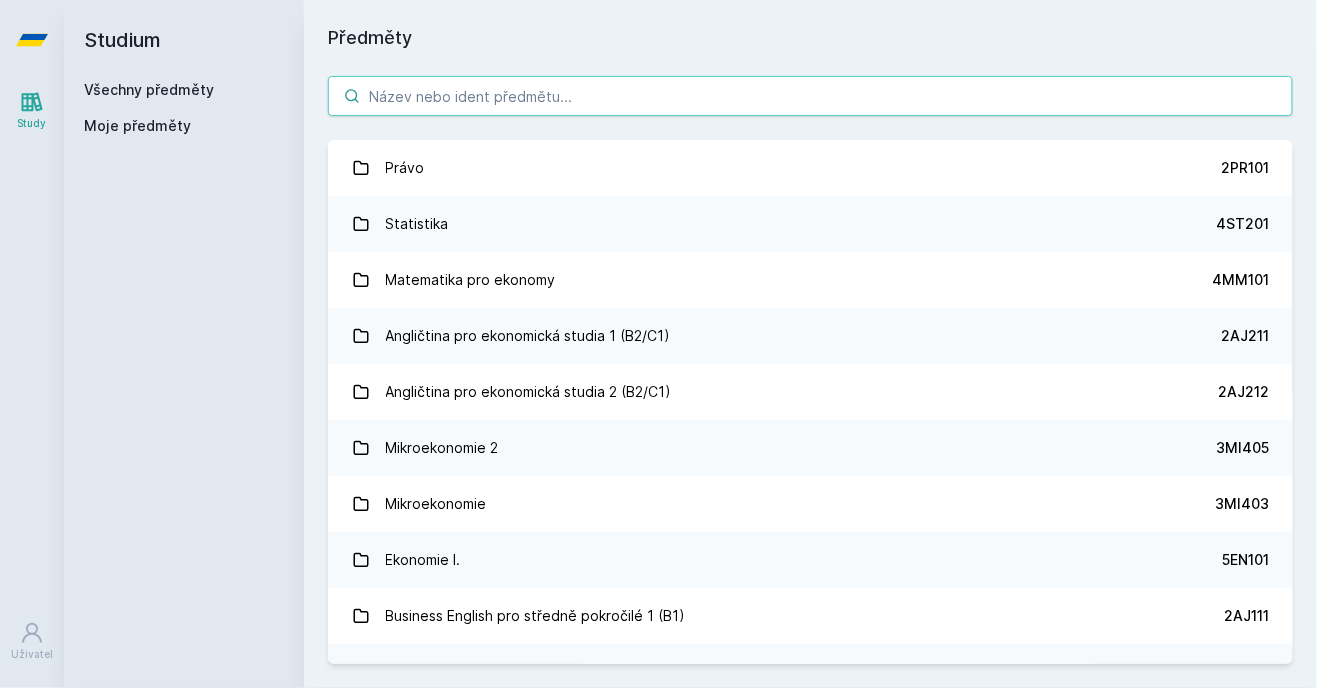 click at bounding box center (810, 96) 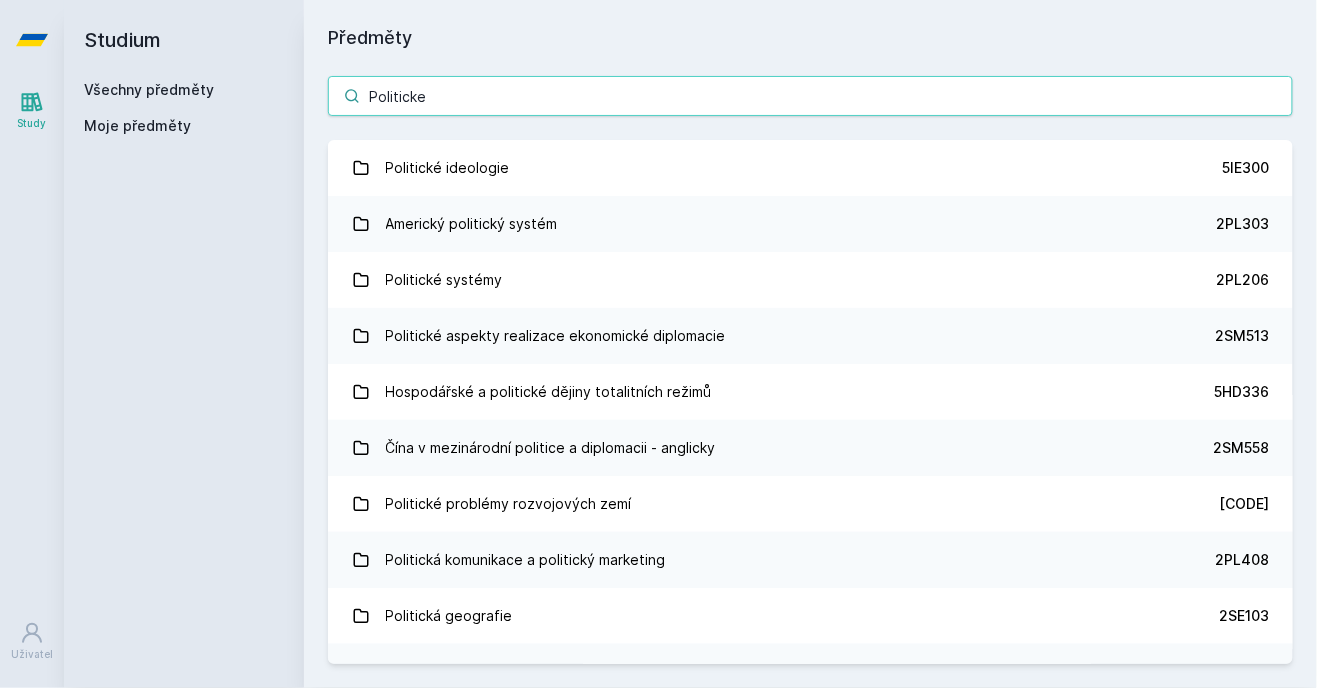 type on "Politicke" 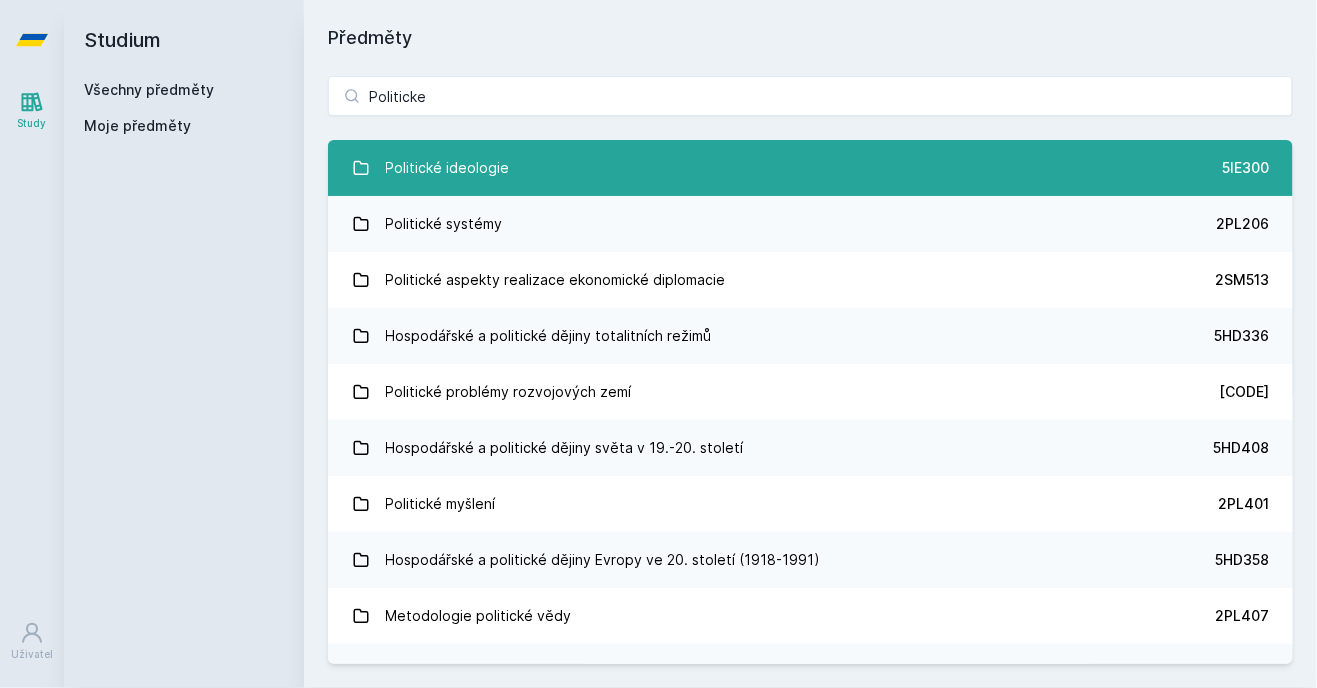 click on "Politické ideologie   5IE300" at bounding box center [810, 168] 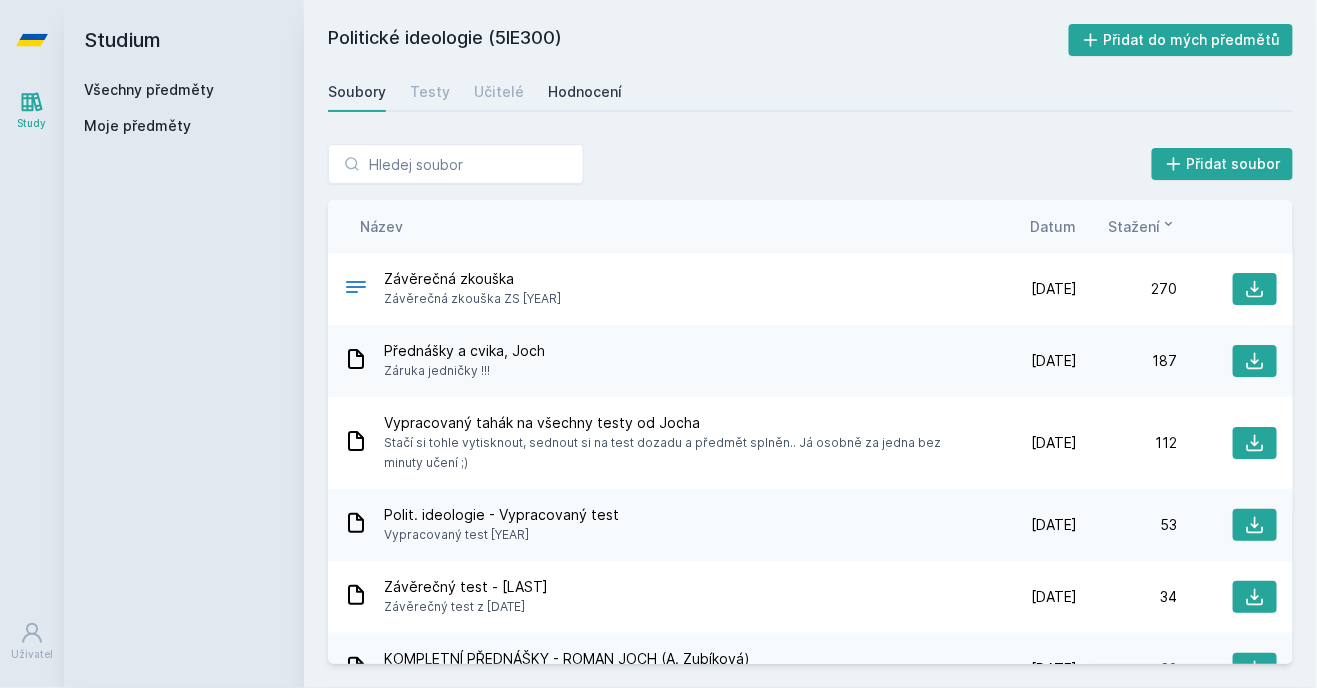 click on "Hodnocení" at bounding box center [585, 92] 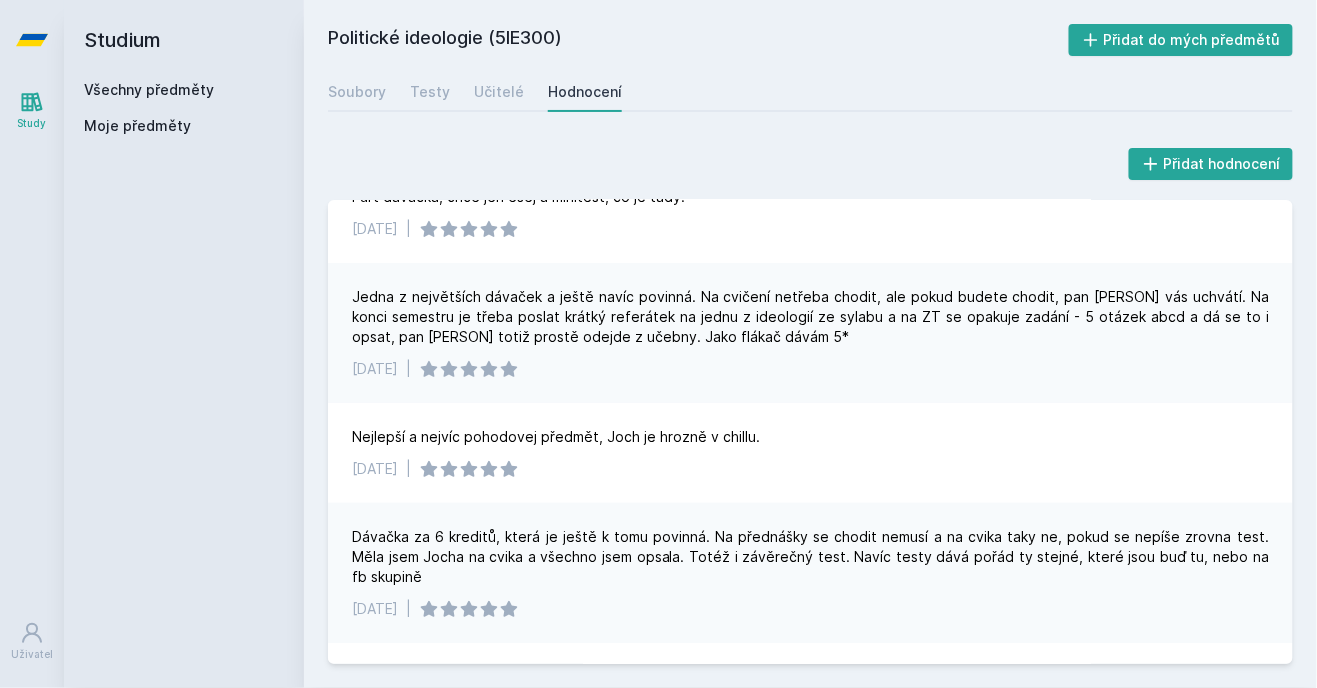 scroll, scrollTop: 0, scrollLeft: 0, axis: both 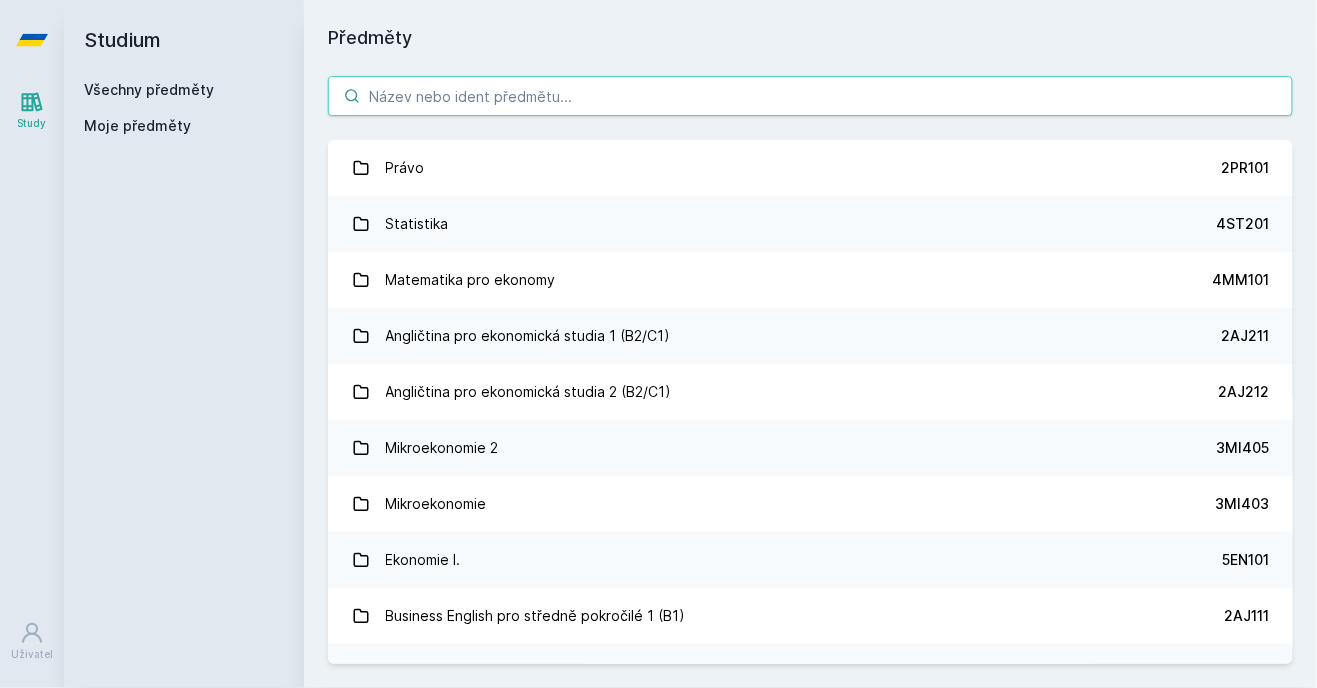 click at bounding box center (810, 96) 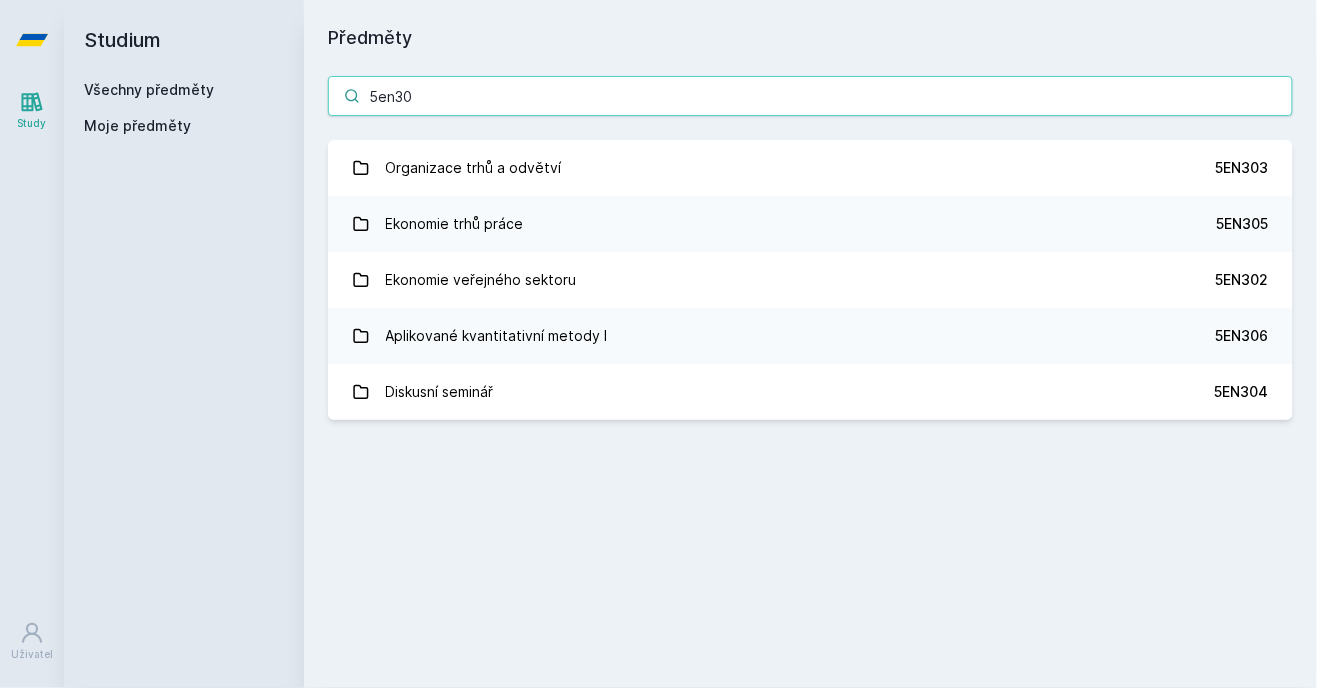 type on "5en302" 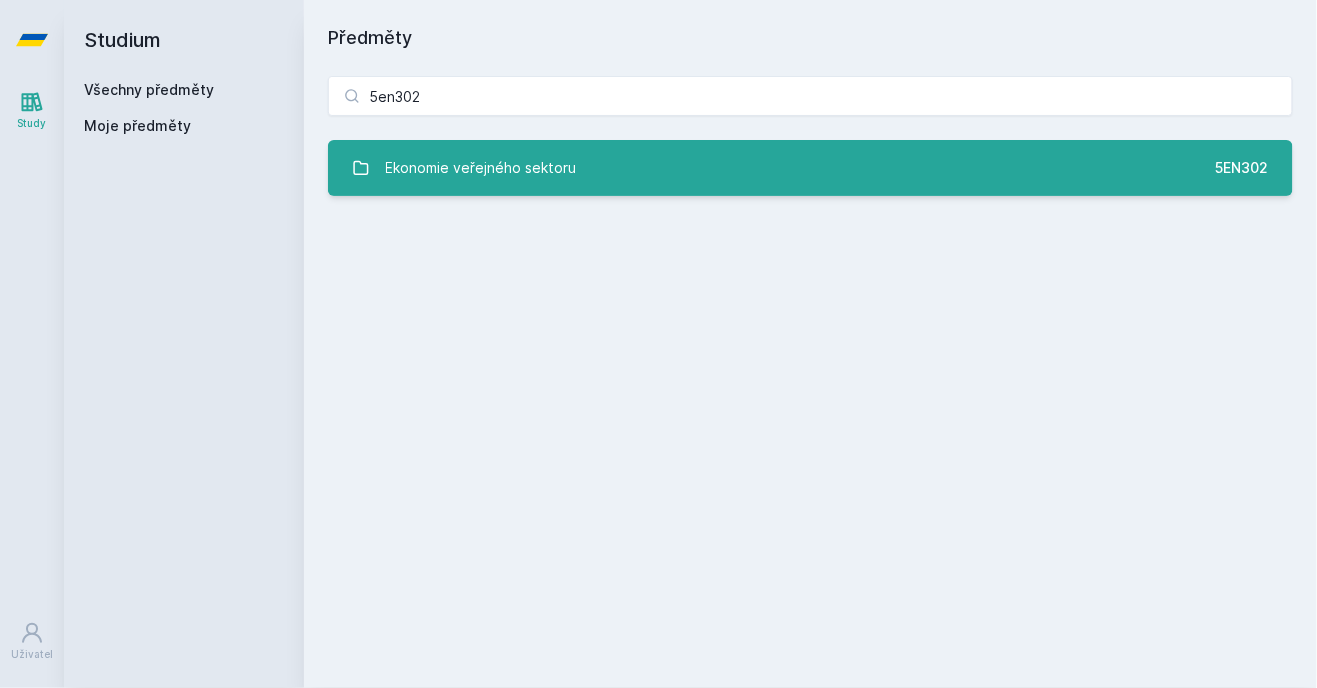 click on "Ekonomie veřejného sektoru   5EN302" at bounding box center (810, 168) 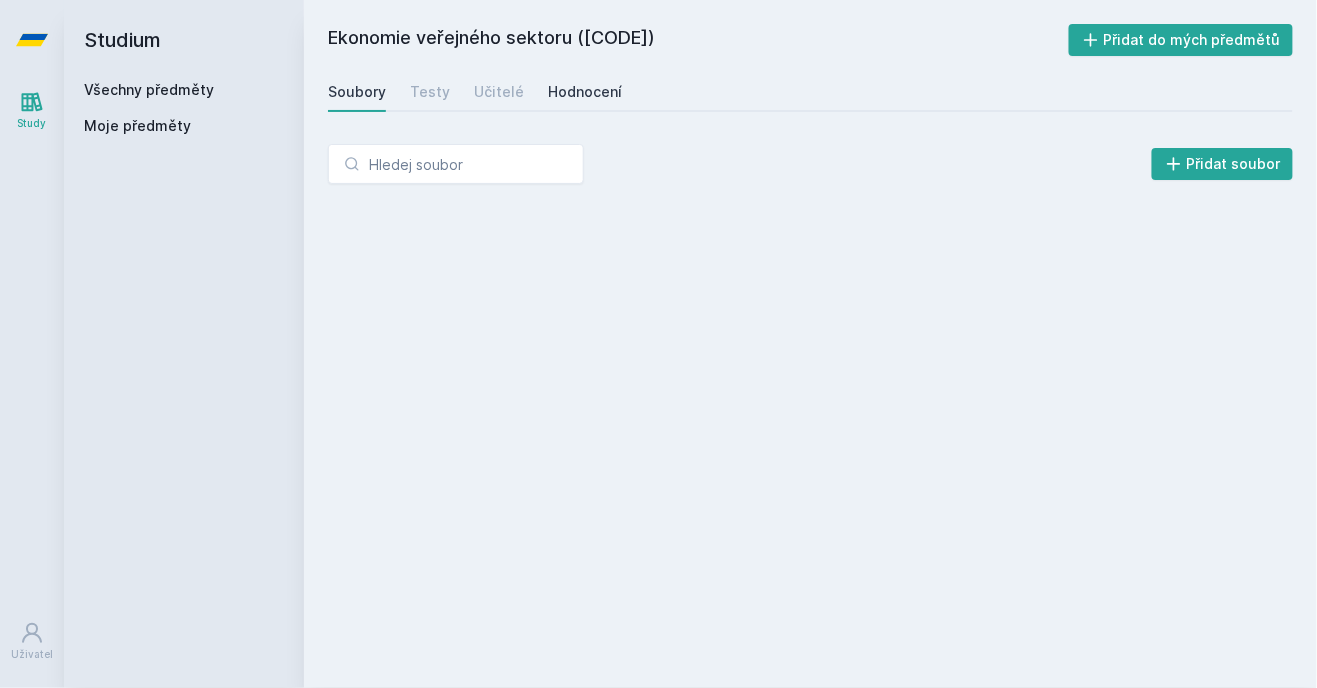 click on "Hodnocení" at bounding box center (585, 92) 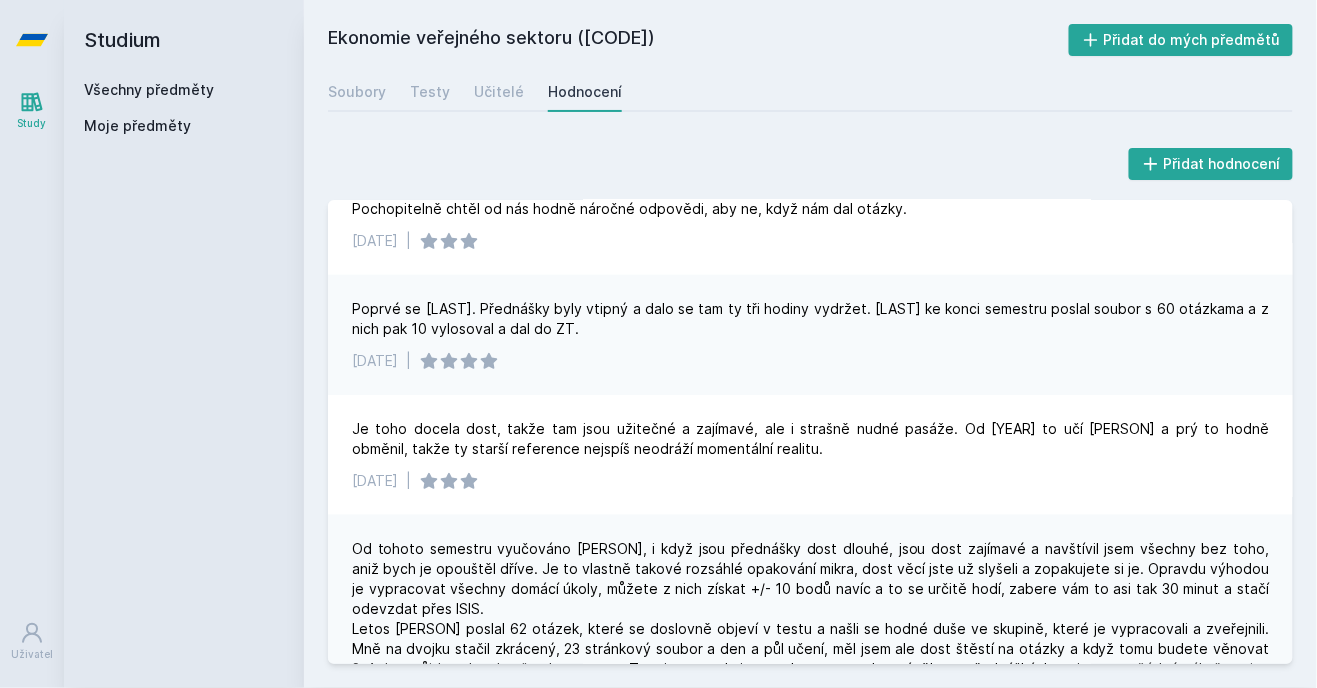 scroll, scrollTop: 2247, scrollLeft: 0, axis: vertical 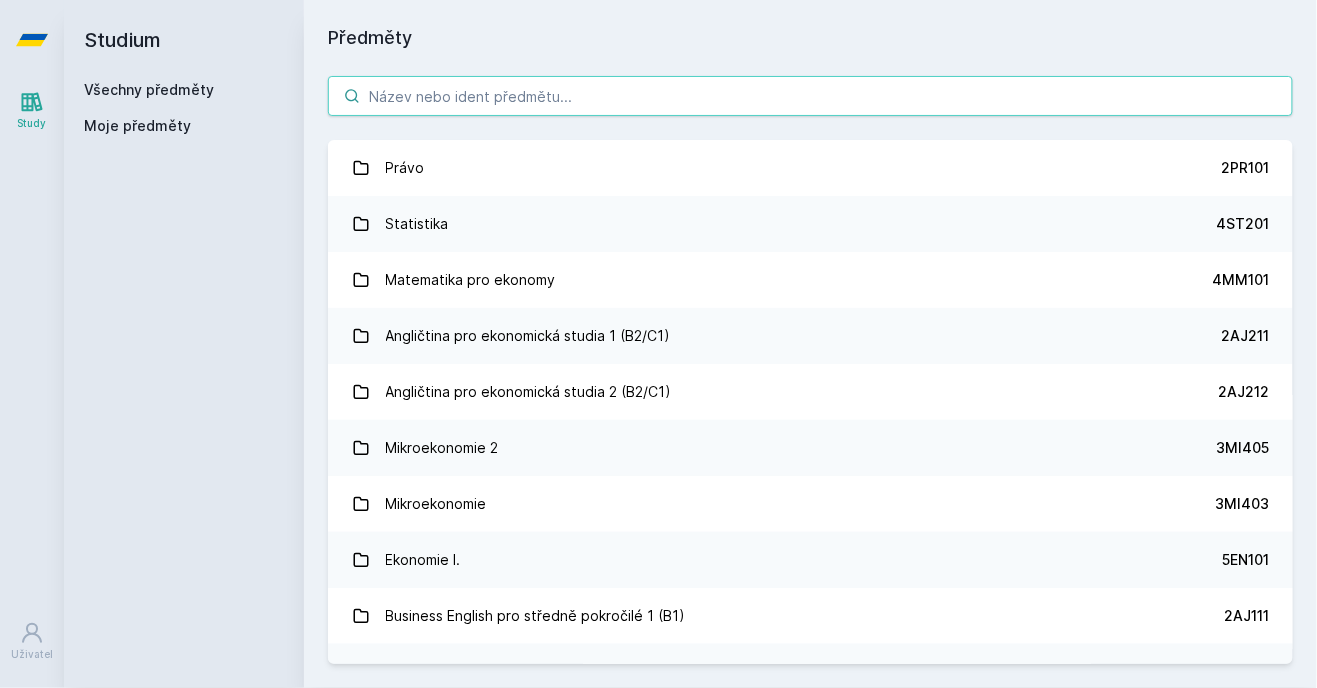 click at bounding box center (810, 96) 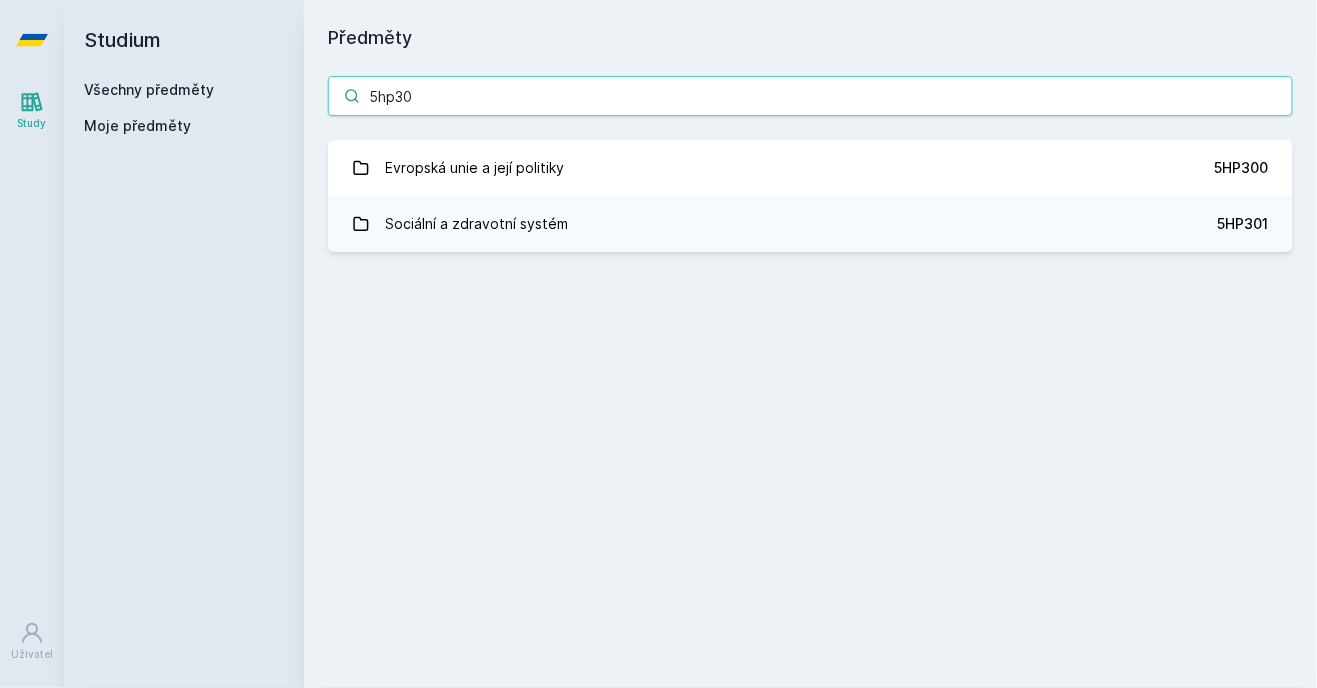 type on "[CODE]" 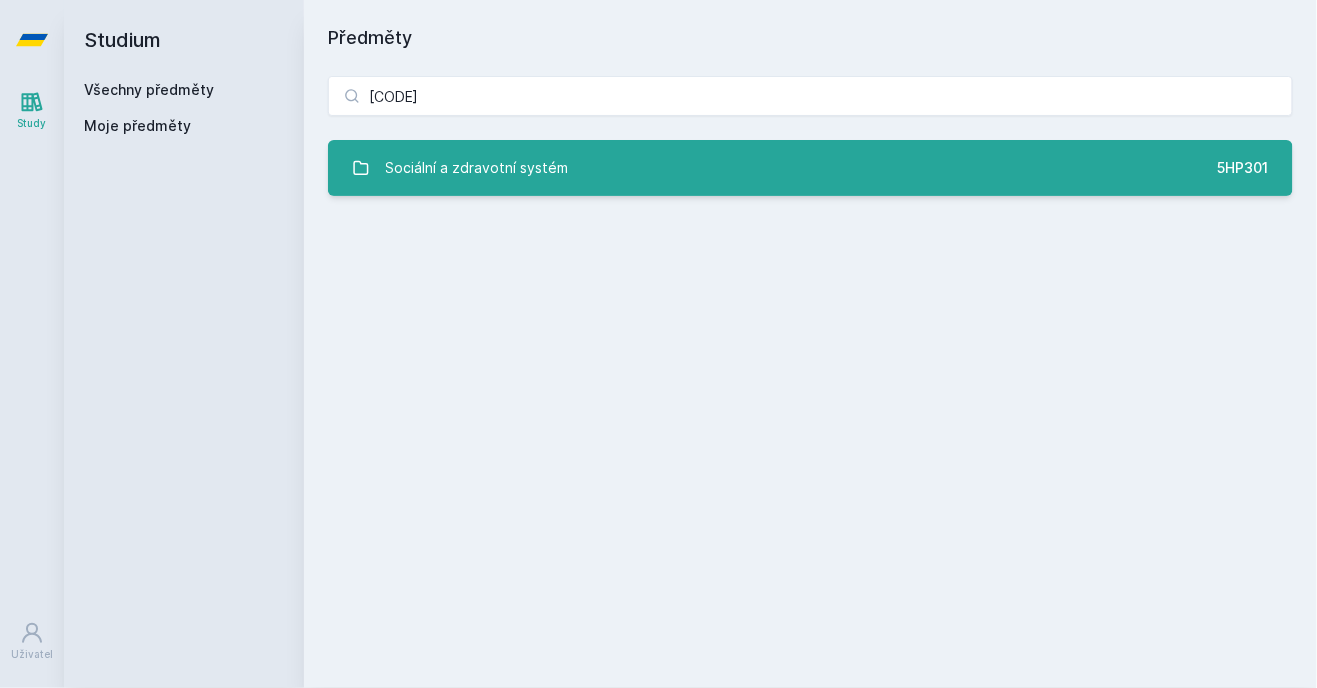 click on "Sociální a zdravotní systém [CODE]" at bounding box center (810, 168) 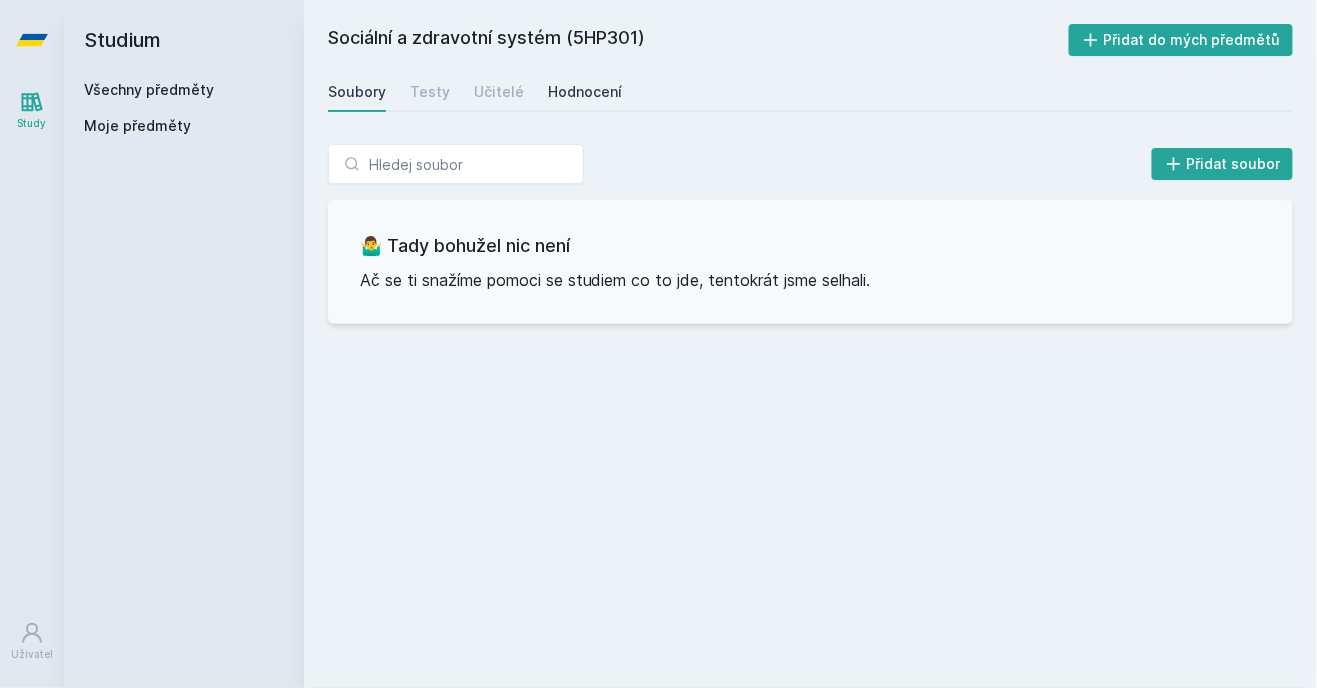 click on "Hodnocení" at bounding box center (585, 92) 